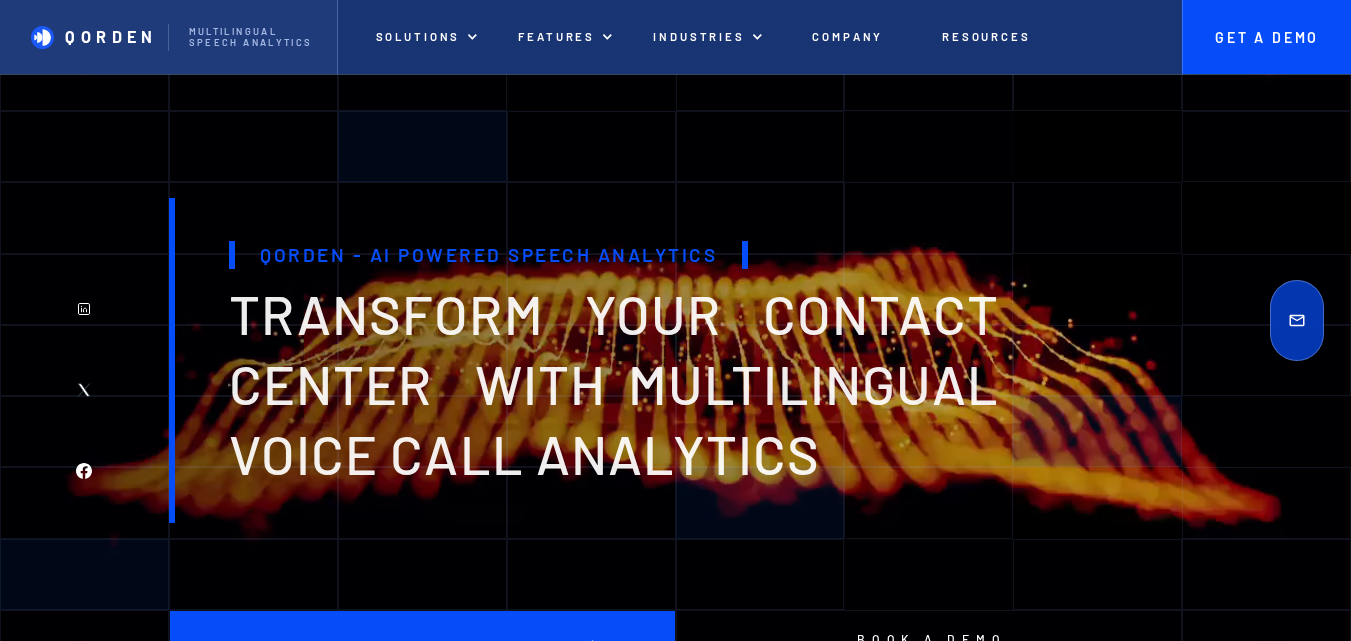 scroll, scrollTop: 0, scrollLeft: 0, axis: both 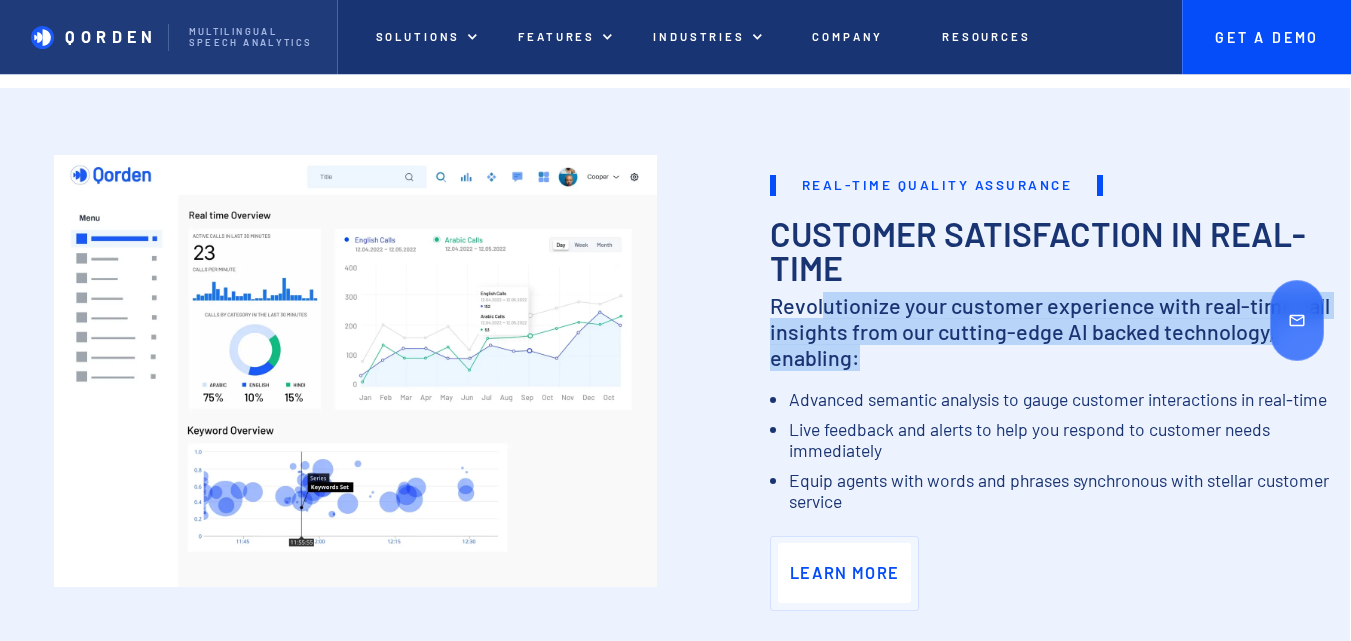 drag, startPoint x: 826, startPoint y: 322, endPoint x: 876, endPoint y: 373, distance: 71.42129 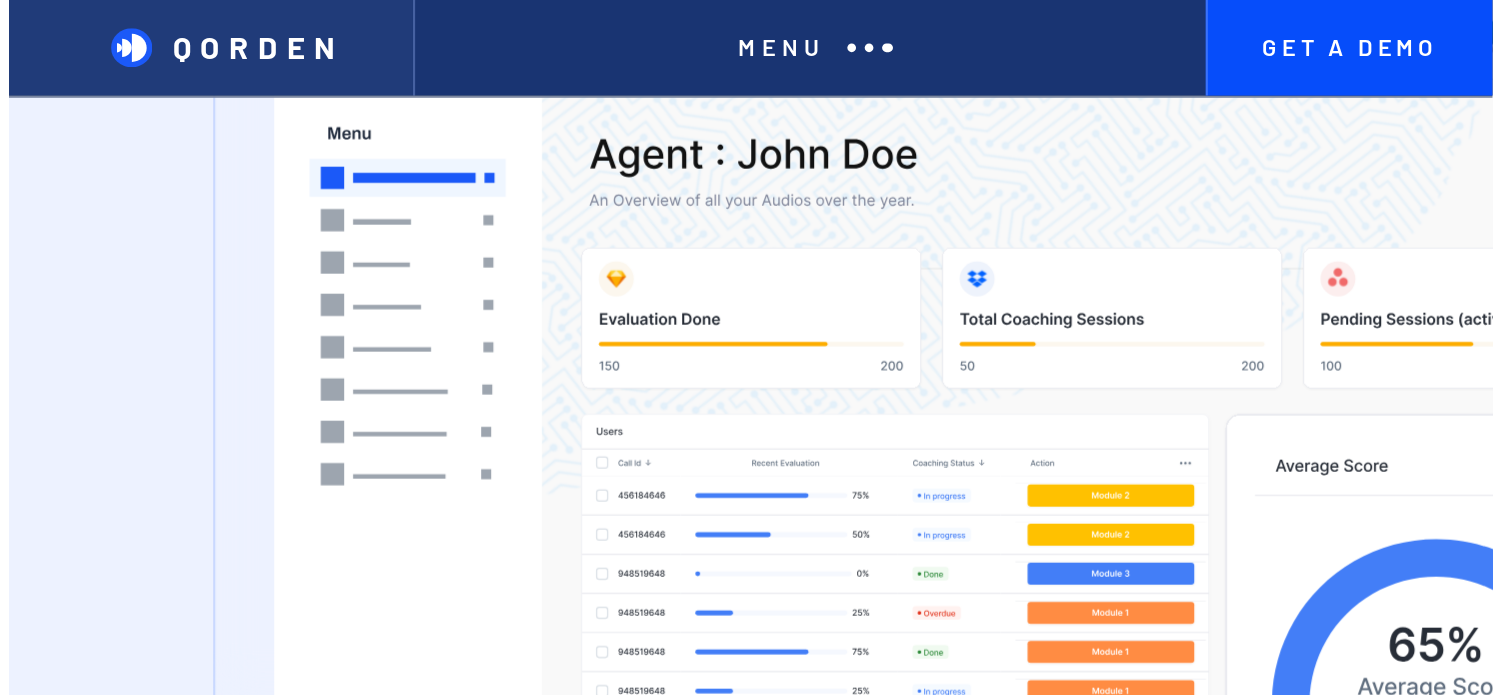 scroll, scrollTop: 6882, scrollLeft: 0, axis: vertical 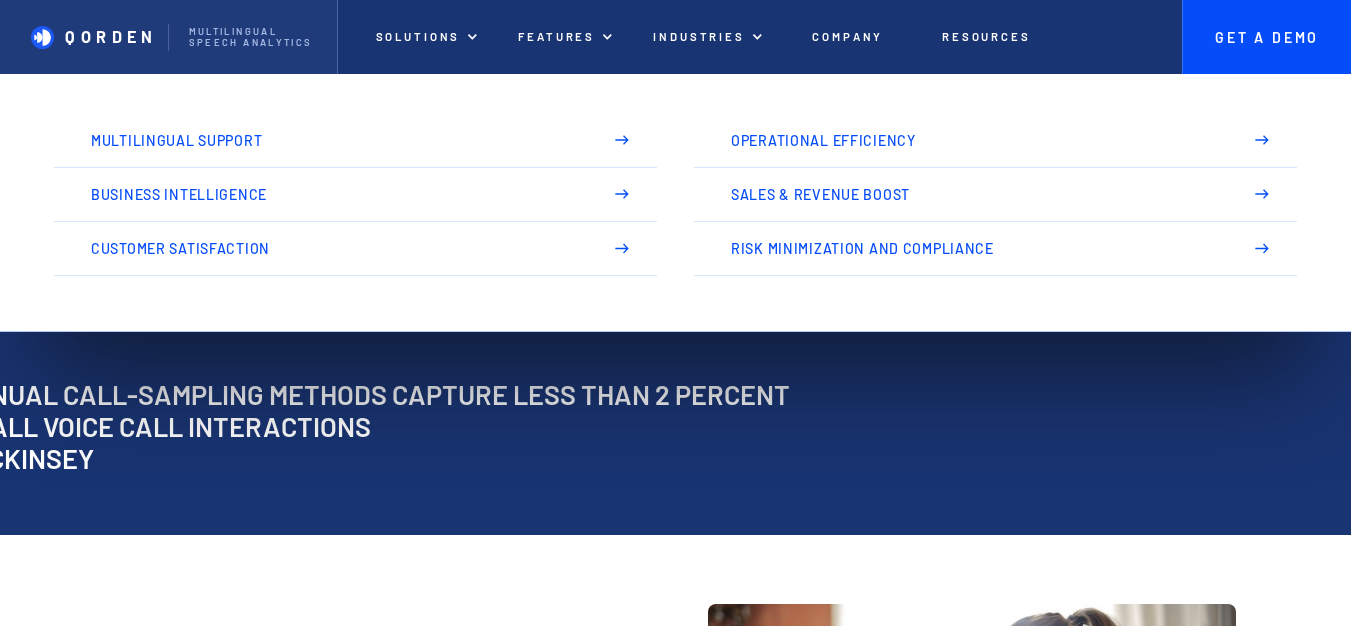 drag, startPoint x: 313, startPoint y: 133, endPoint x: 863, endPoint y: 406, distance: 614.02686 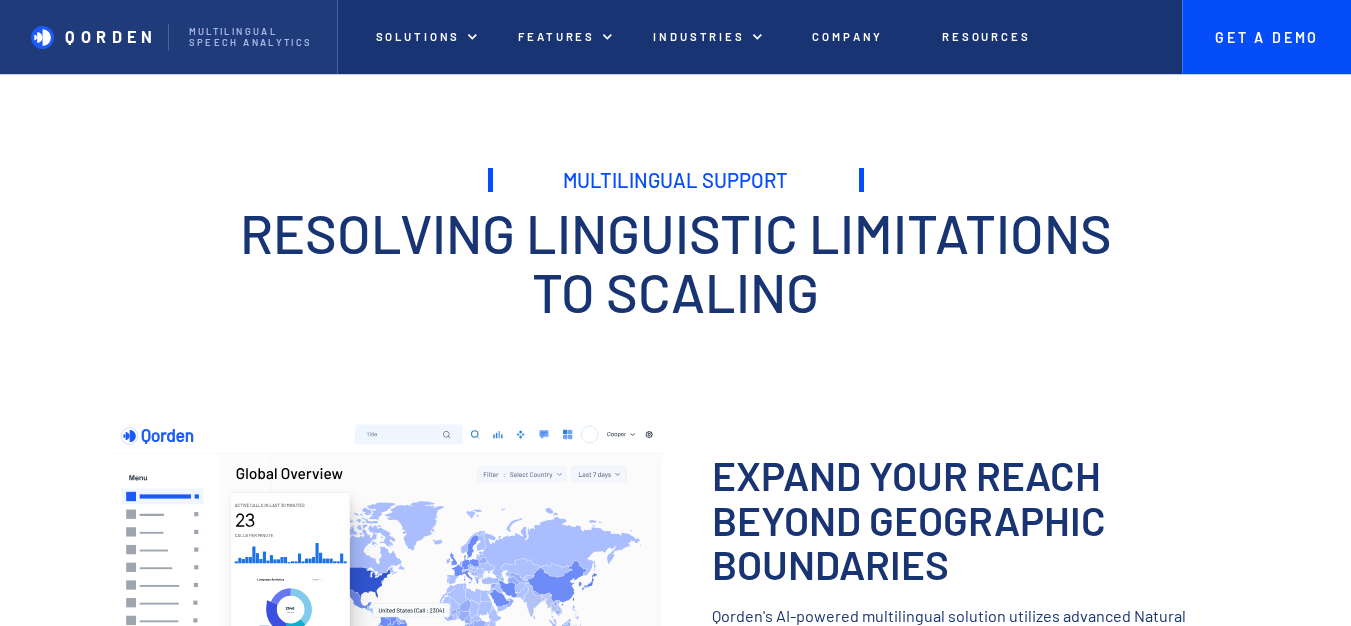 scroll, scrollTop: 300, scrollLeft: 0, axis: vertical 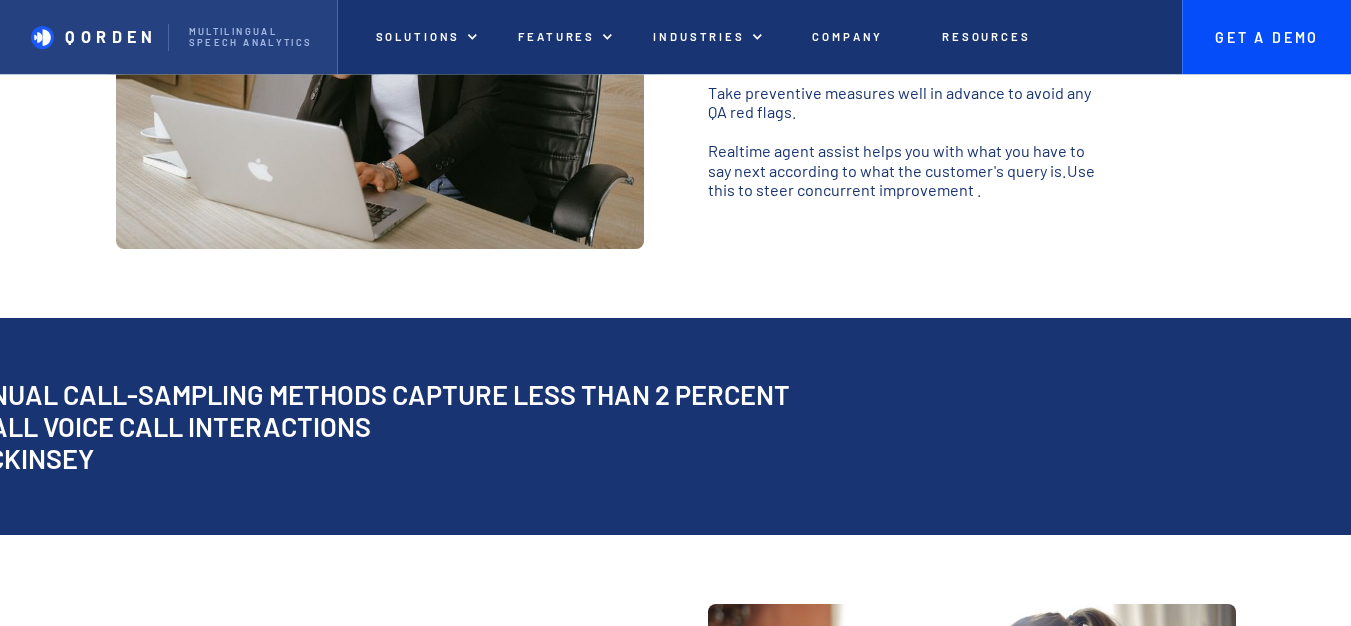 drag, startPoint x: 142, startPoint y: 33, endPoint x: 158, endPoint y: 26, distance: 17.464249 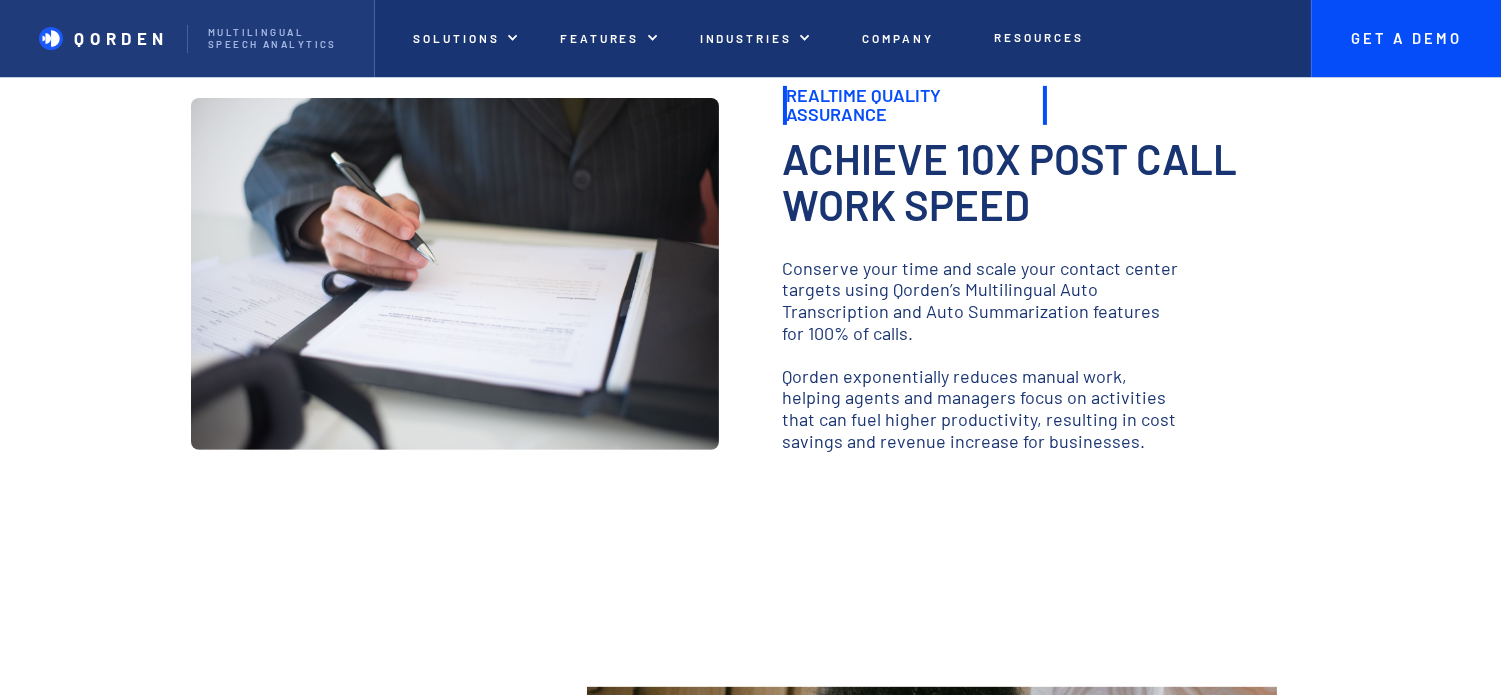 scroll, scrollTop: 1400, scrollLeft: 0, axis: vertical 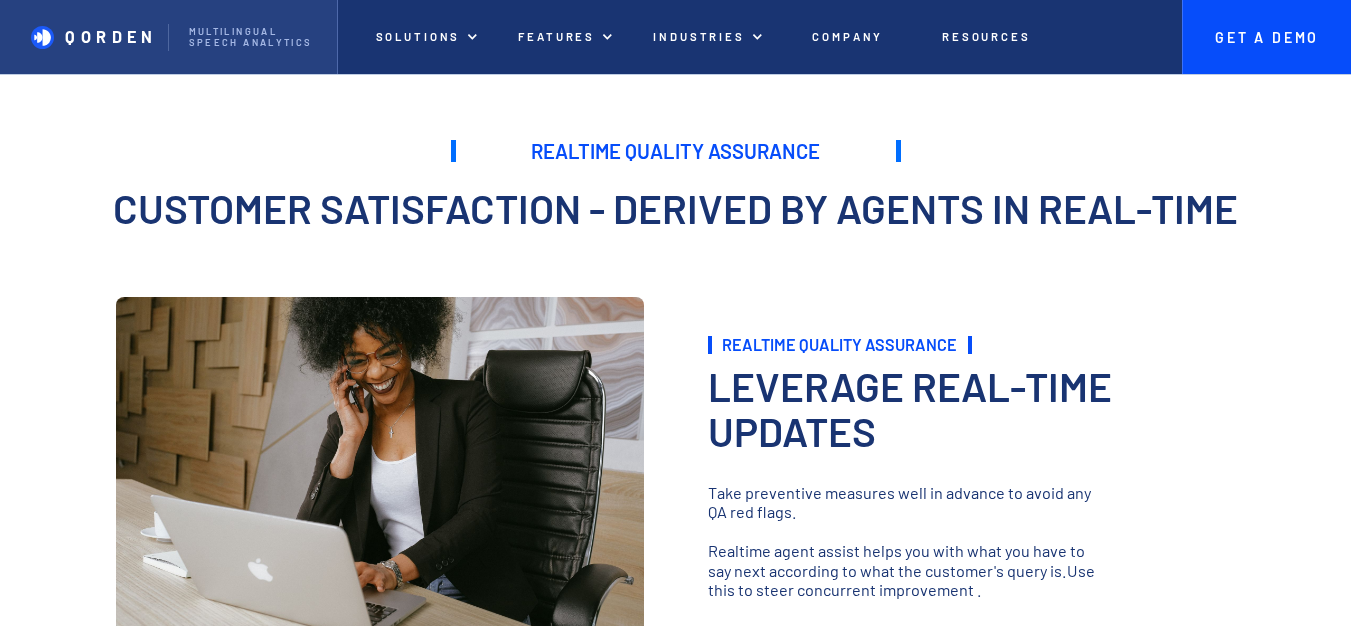 click on "QORDEN" at bounding box center [84, 37] 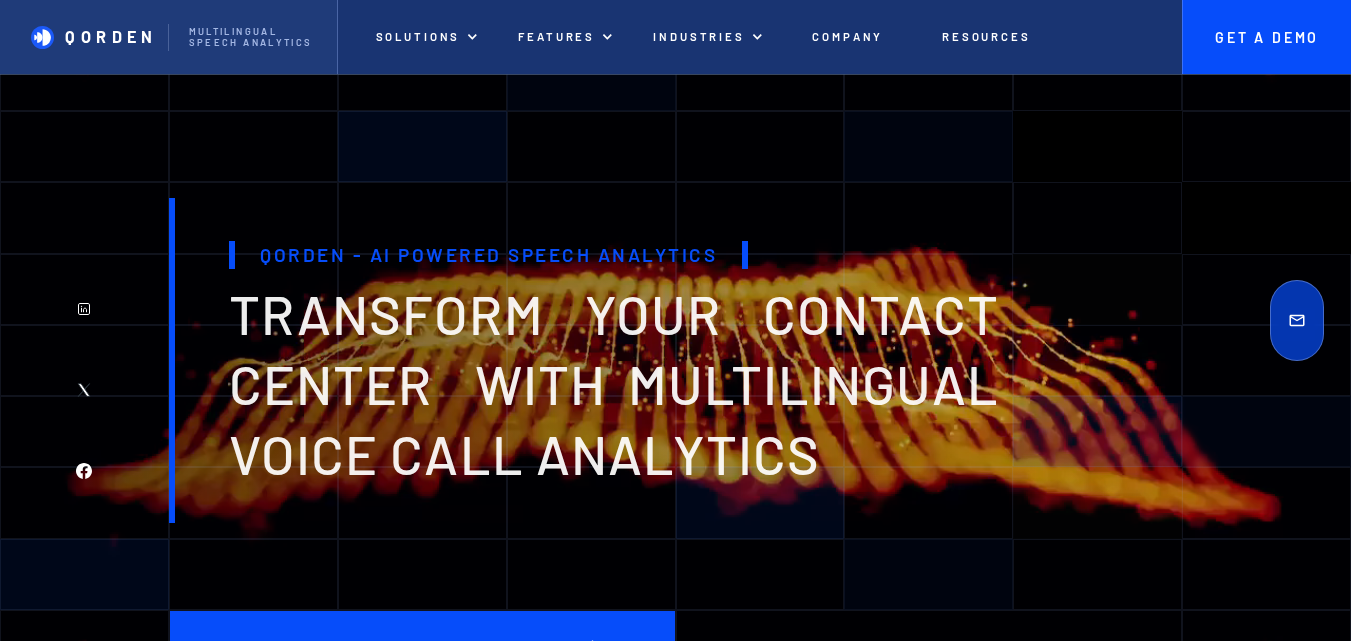 scroll, scrollTop: 0, scrollLeft: 0, axis: both 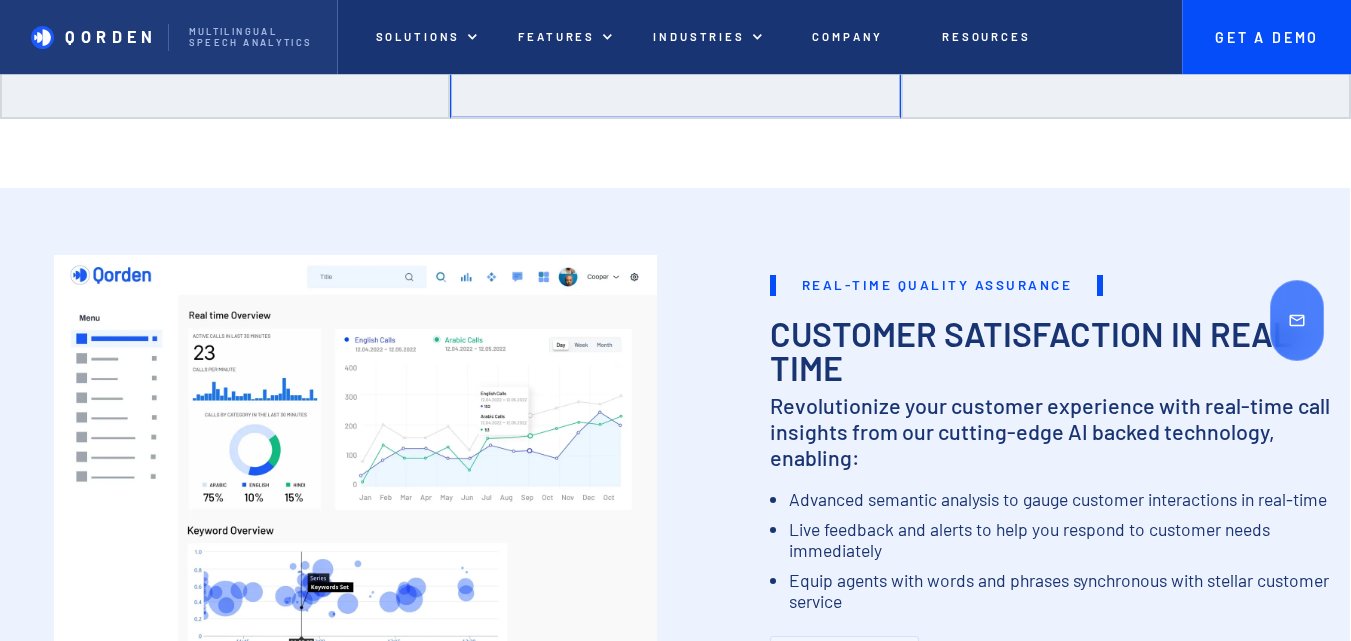 click at bounding box center [355, 471] 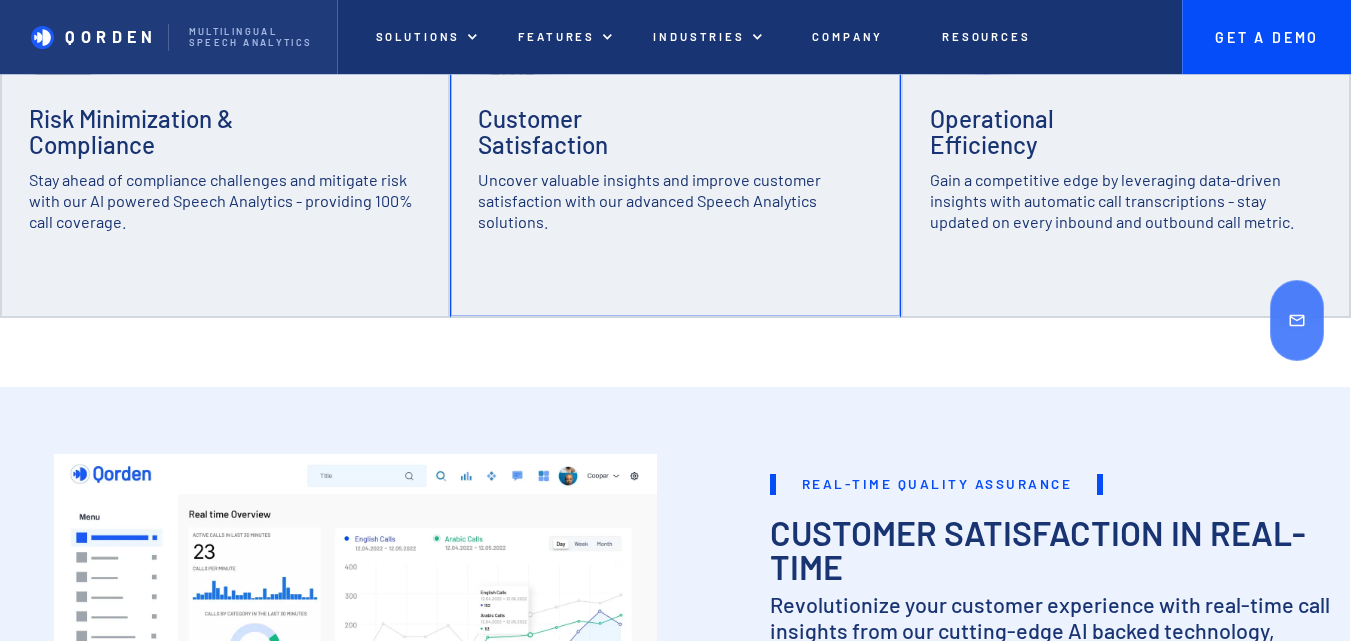 scroll, scrollTop: 700, scrollLeft: 0, axis: vertical 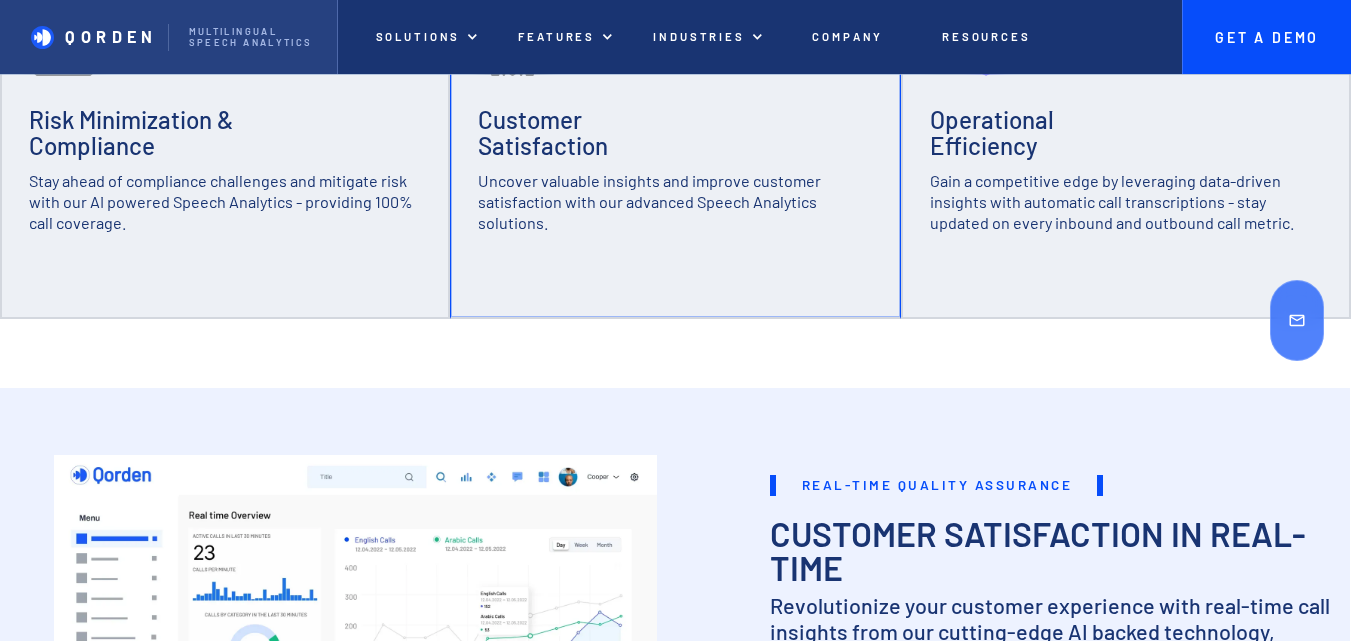 click on "Qorden" at bounding box center (84, 37) 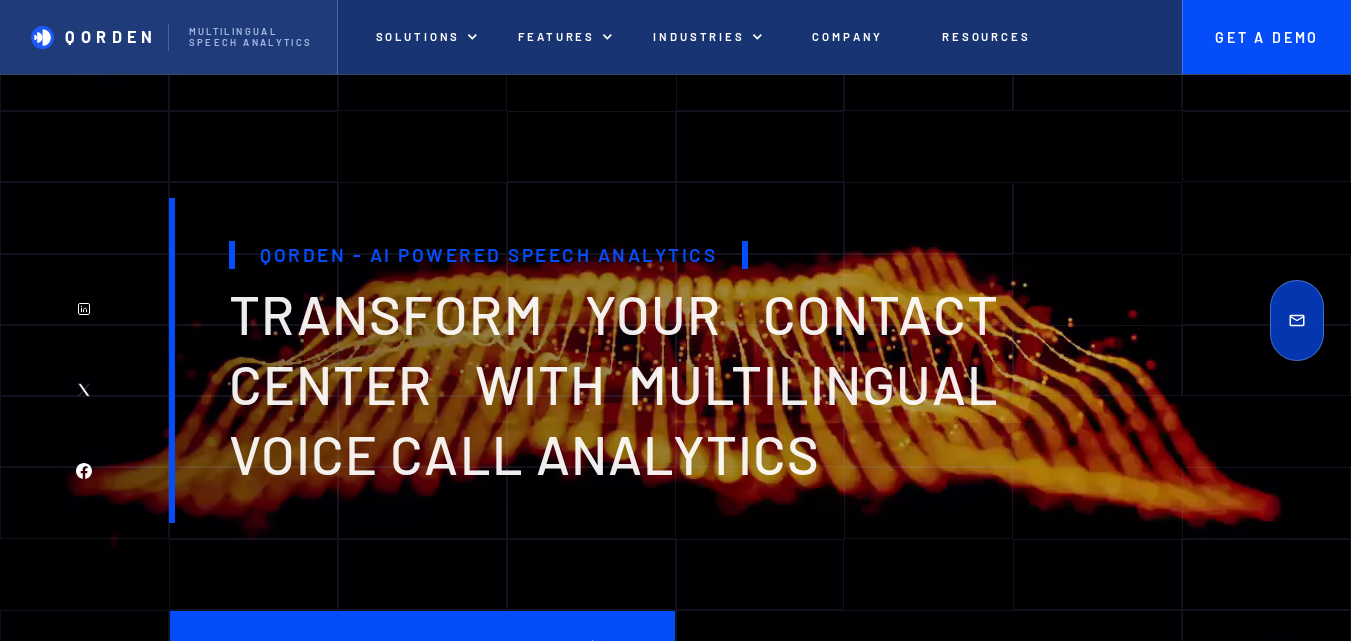 scroll, scrollTop: 1224, scrollLeft: 0, axis: vertical 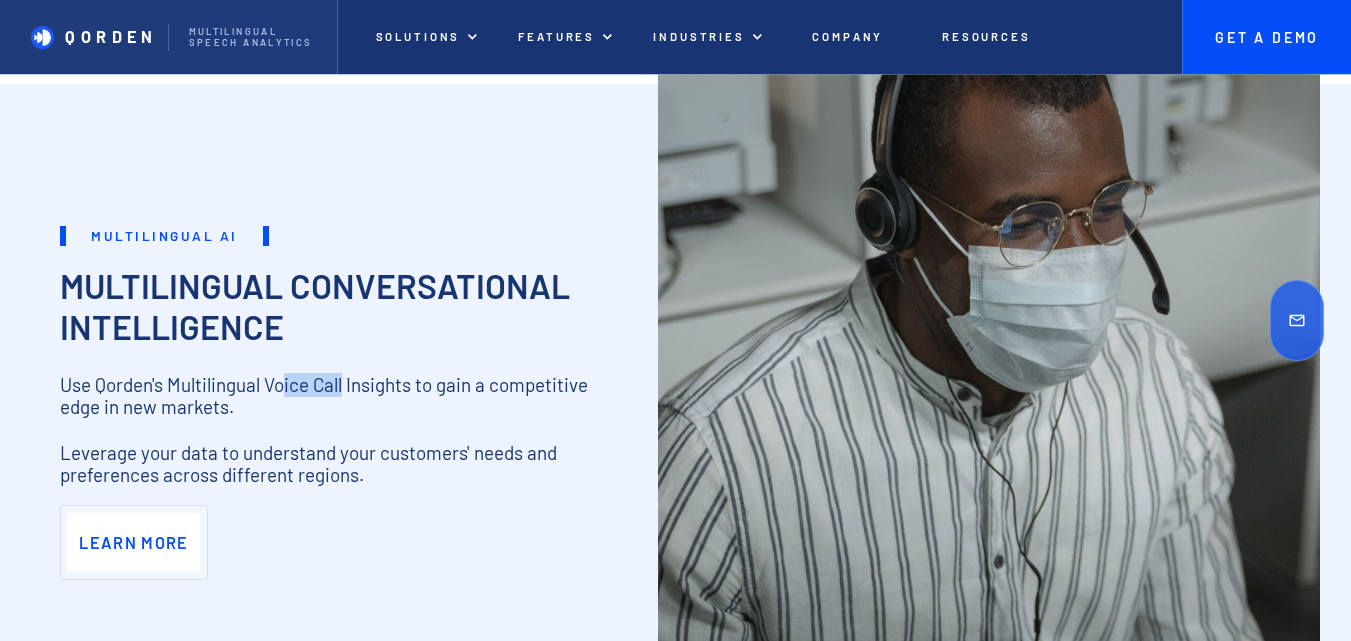 drag, startPoint x: 347, startPoint y: 421, endPoint x: 456, endPoint y: 631, distance: 236.60304 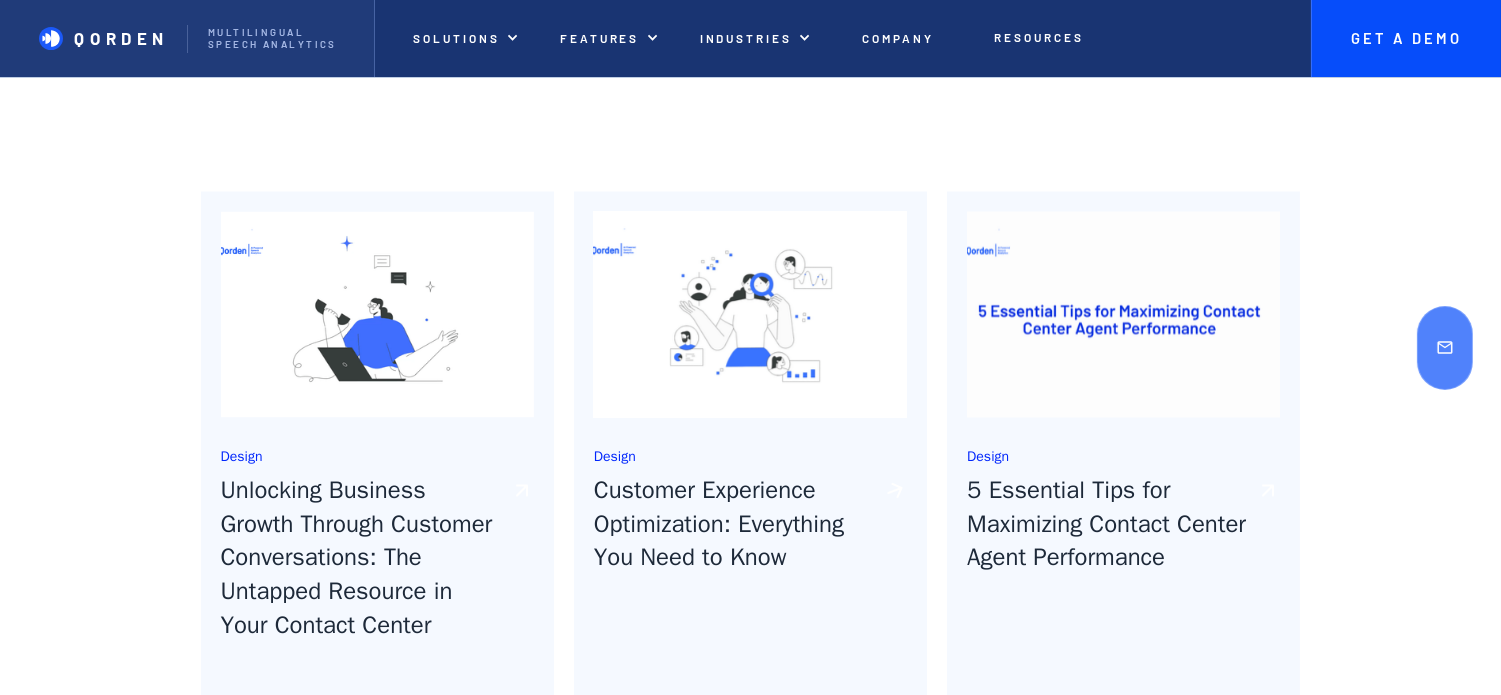 scroll, scrollTop: 6827, scrollLeft: 0, axis: vertical 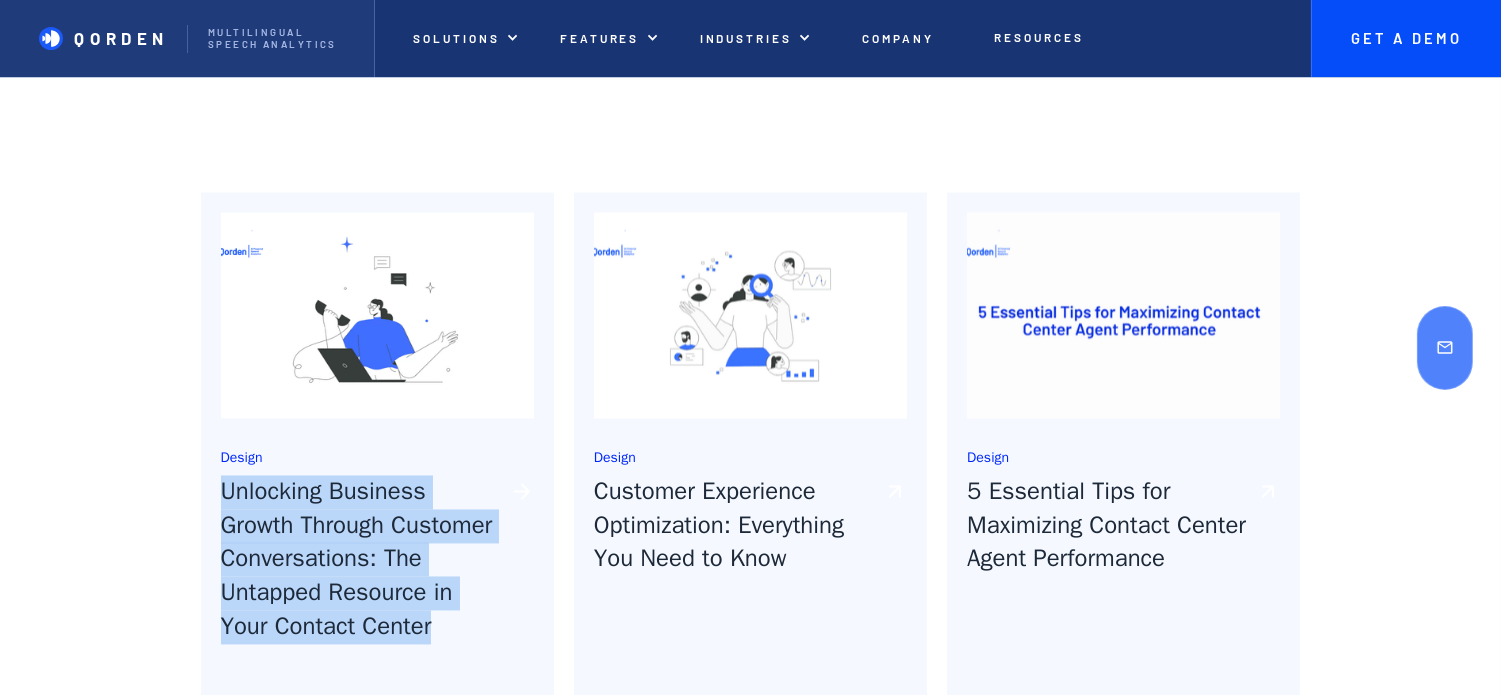 drag, startPoint x: 248, startPoint y: 511, endPoint x: 470, endPoint y: 647, distance: 260.34592 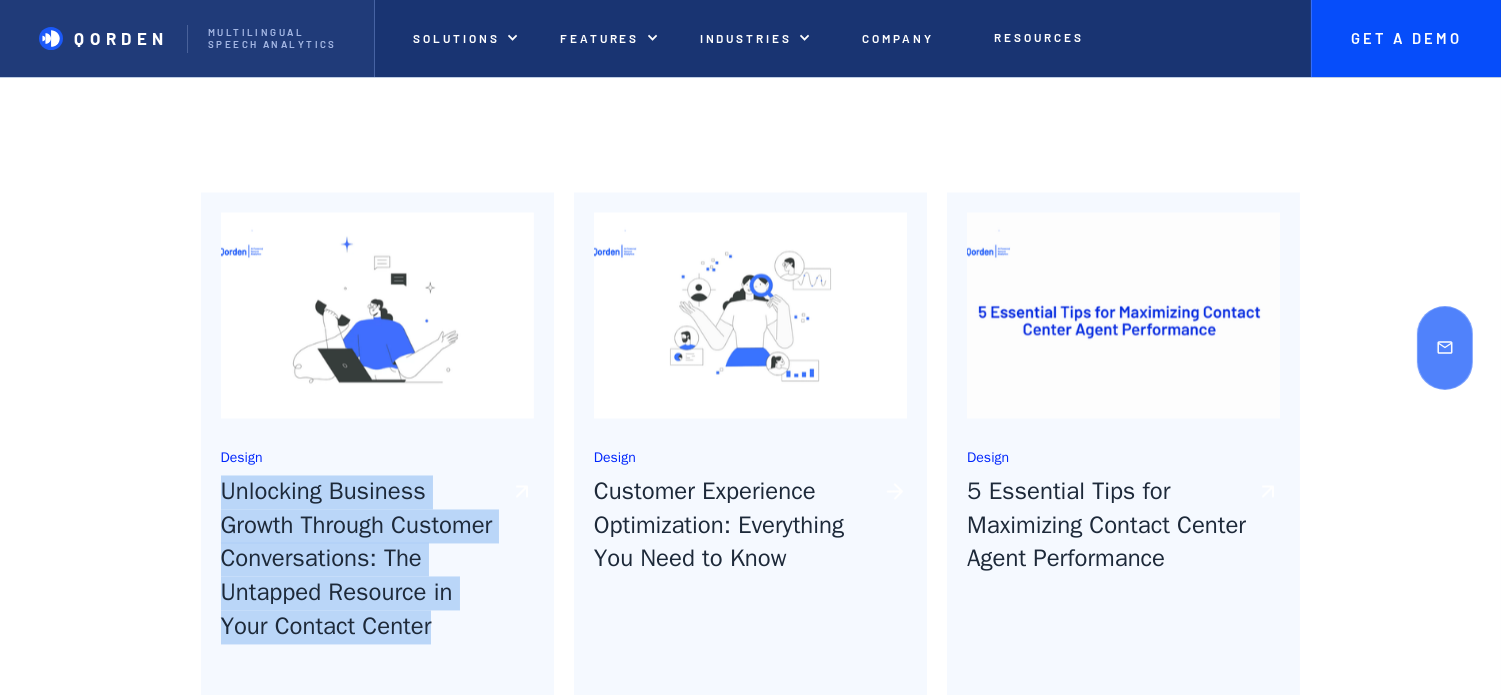 click on "Customer Experience Optimization: Everything You Need to Know" at bounding box center (734, 585) 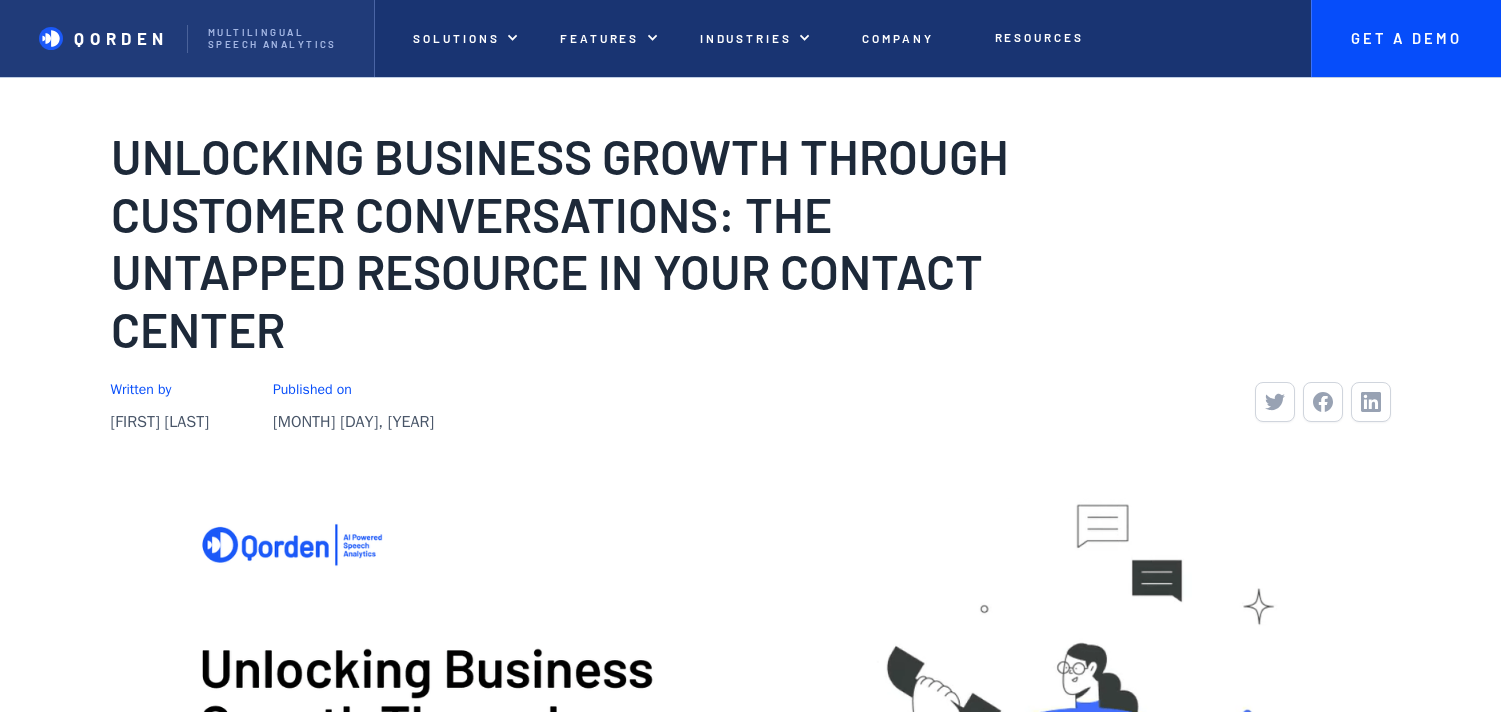 scroll, scrollTop: 222, scrollLeft: 0, axis: vertical 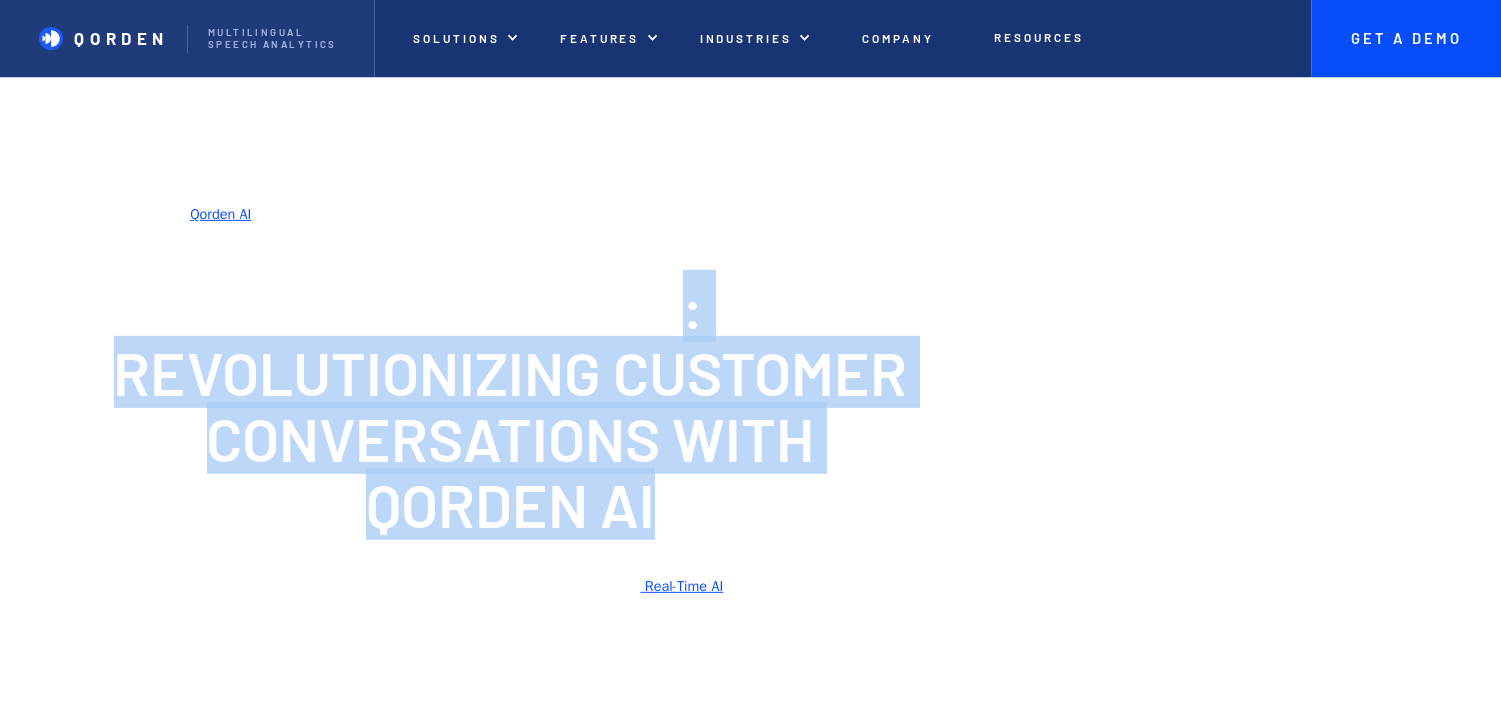 drag, startPoint x: 711, startPoint y: 350, endPoint x: 996, endPoint y: 501, distance: 322.5306 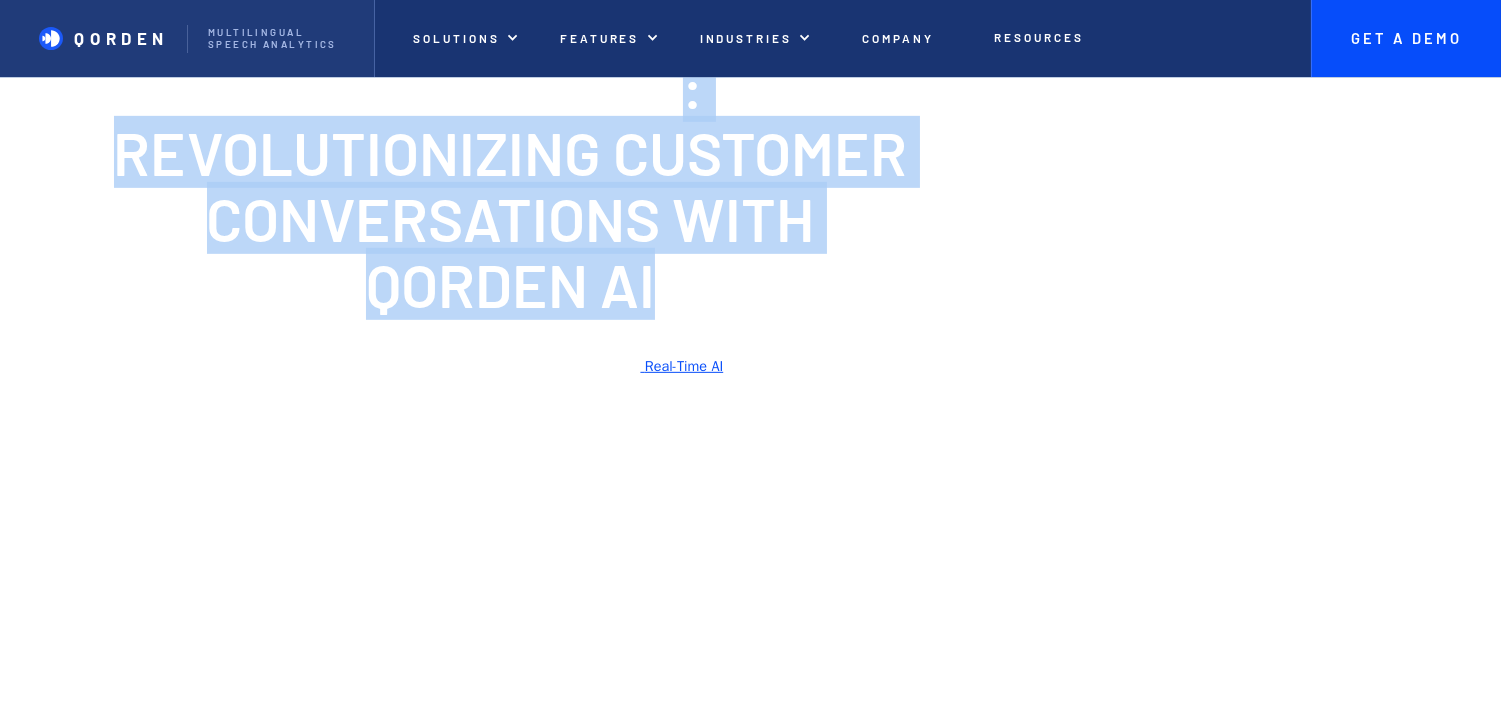 scroll, scrollTop: 1777, scrollLeft: 0, axis: vertical 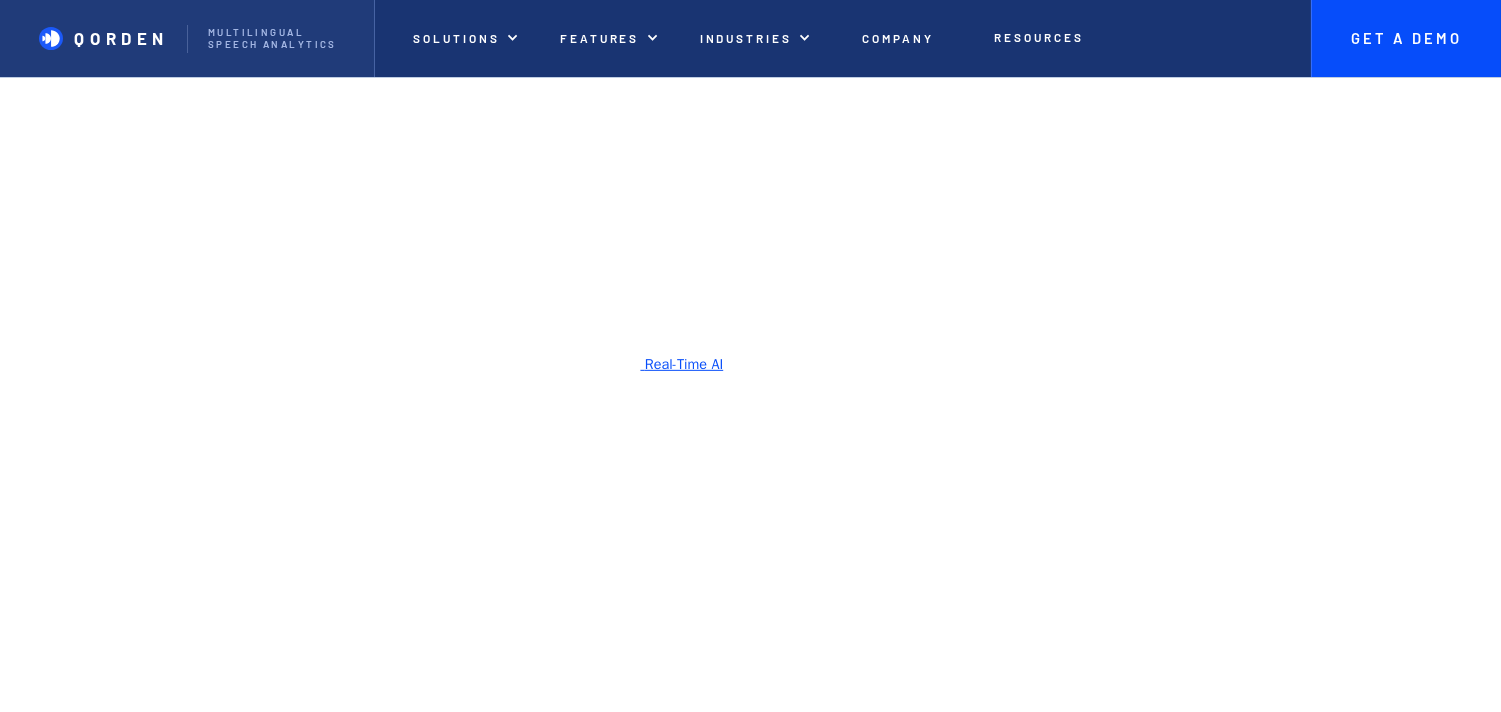click on "If your company has a contact center, you may be sitting on one of the most powerful—and underutilized—assets in your business: customer conversations. Until now, accessing the full potential of these interactions has been challenging, but we’re here to change that. Think about the critical questions that can influence your business trajectory: Why are conversion rates falling? What’s causing customer satisfaction (CSAT) scores to decline? How can we improve retention? The answers aren’t far away—they’re embedded in the conversations your customers have with your team every day. However, the real question is,  are you capturing and acting on these insights? The Visibility Challenge in Customer Conversations Most businesses analyze a small fraction of customer conversations, mainly because traditional methods are slow and costly. Manual analysis is not only time-intensive but also laborious, requiring transcription, analysis, and significant interpretation before meaningful action can be taken." at bounding box center [751, 646] 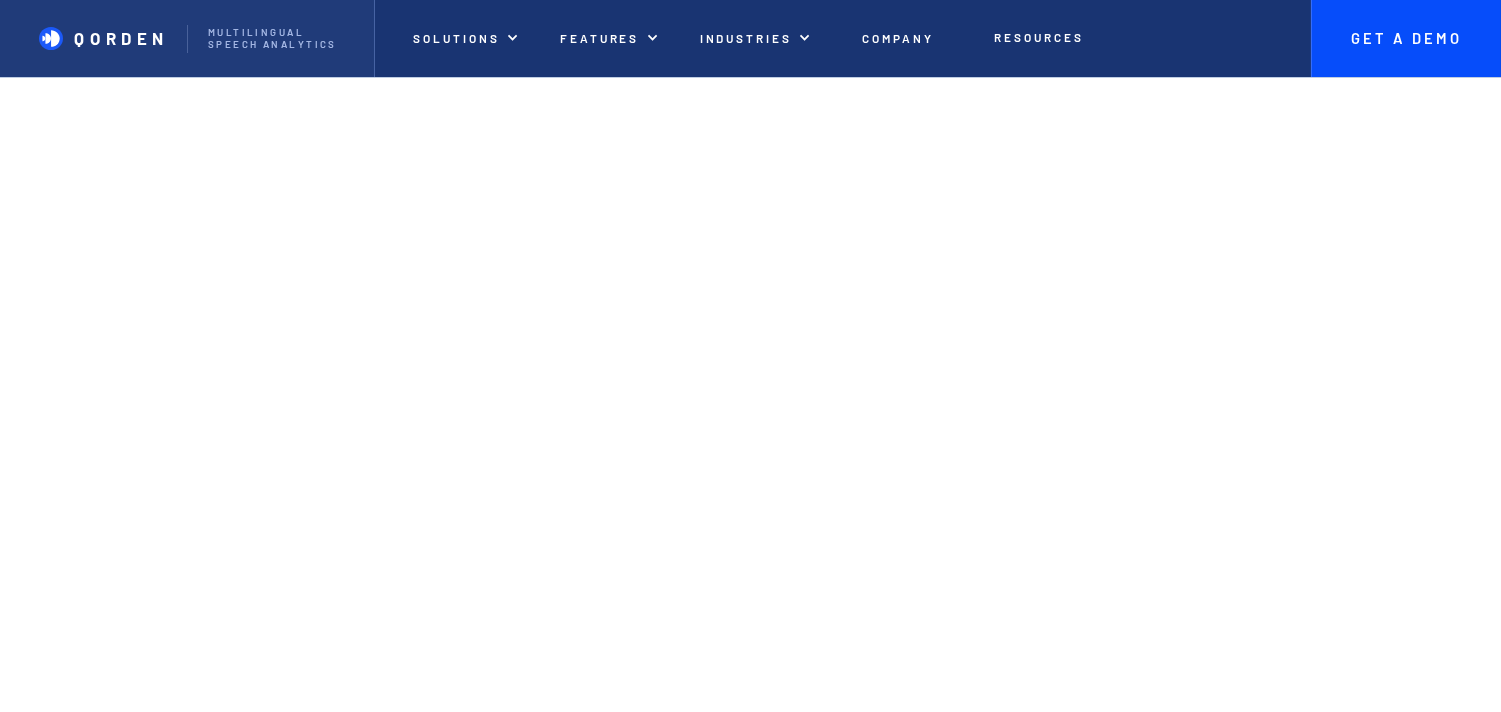 scroll, scrollTop: 1000, scrollLeft: 0, axis: vertical 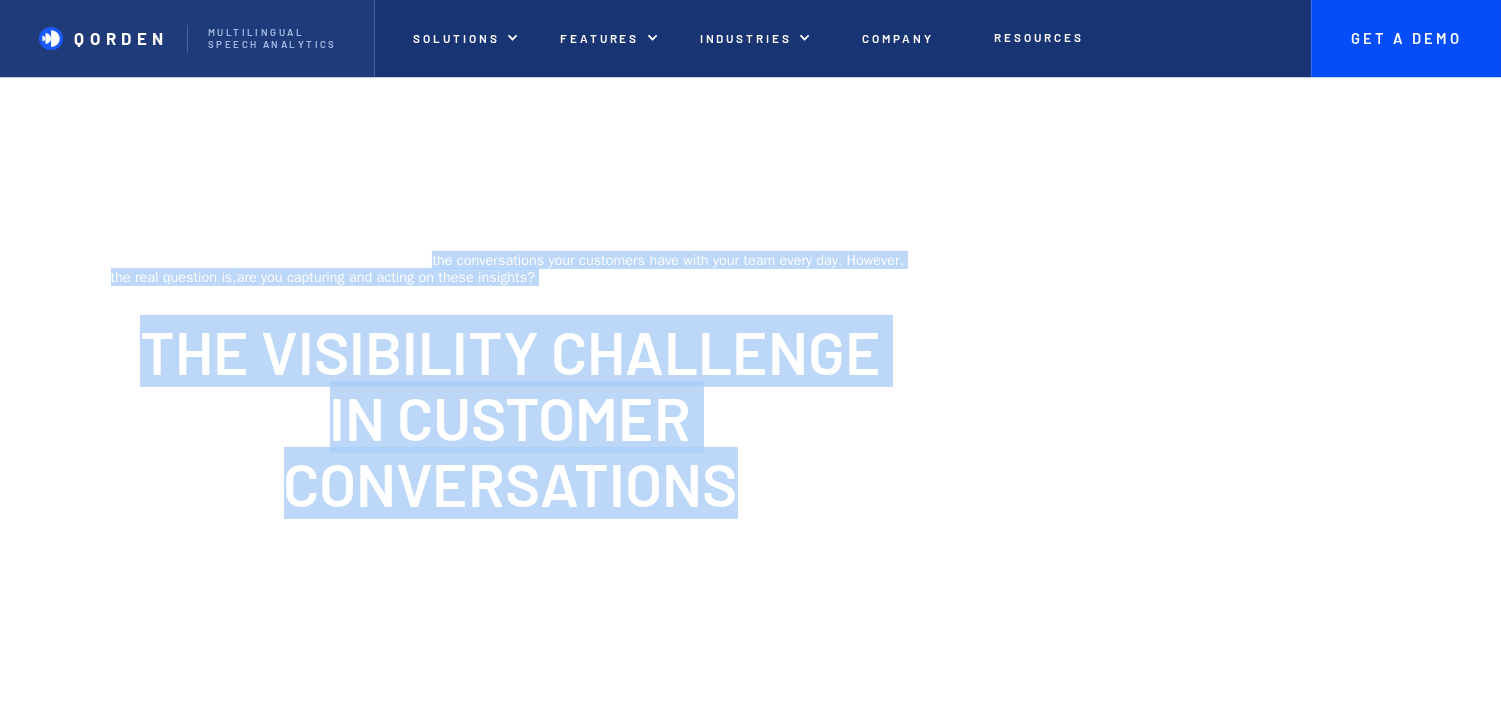 drag, startPoint x: 434, startPoint y: 233, endPoint x: 975, endPoint y: 505, distance: 605.5287 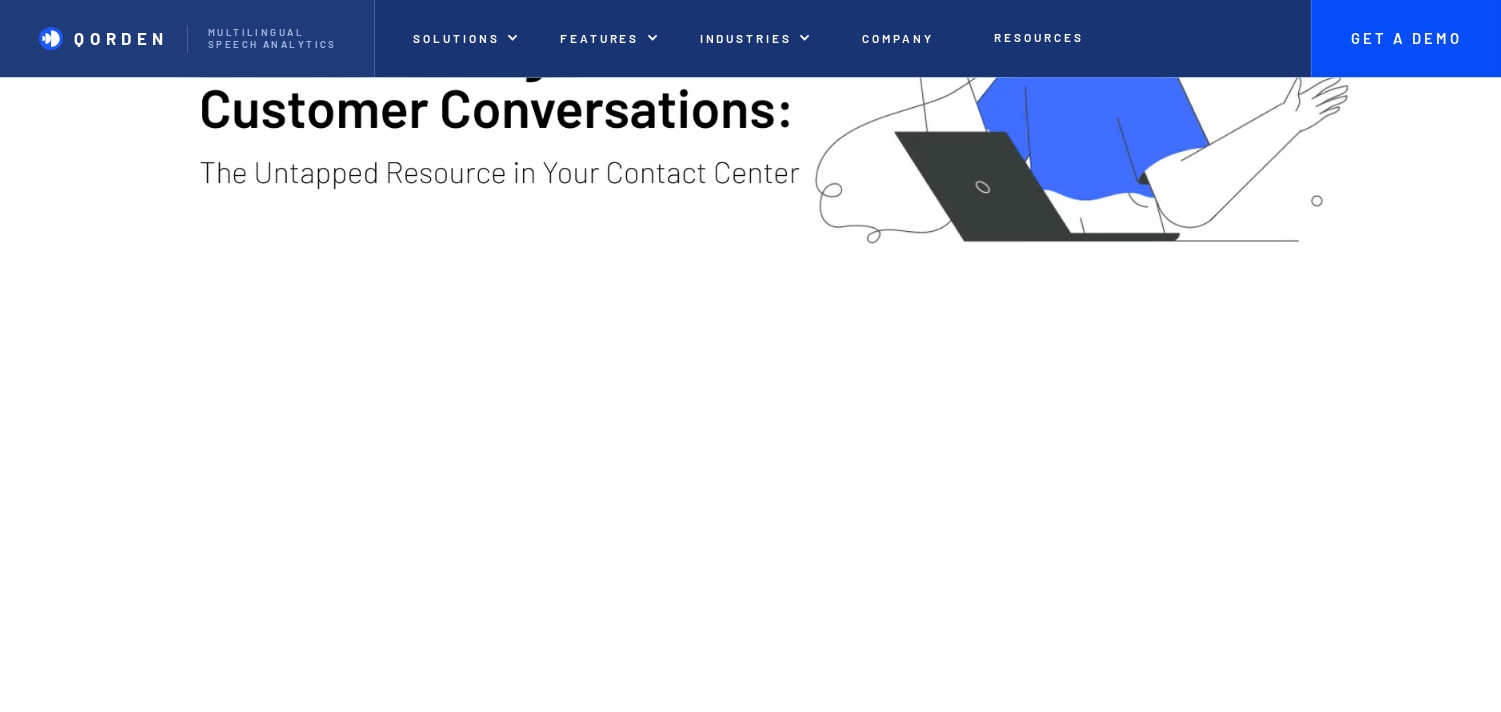 scroll, scrollTop: 666, scrollLeft: 0, axis: vertical 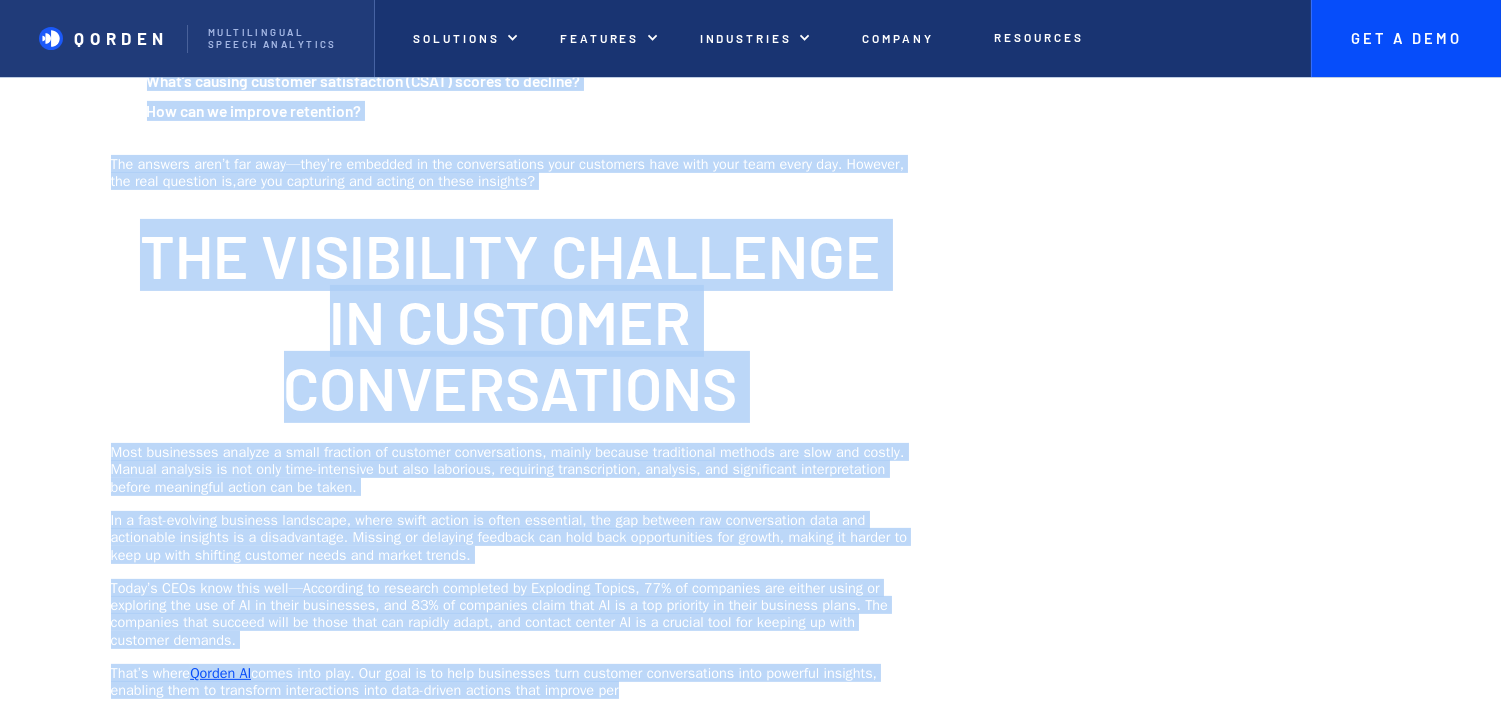 drag, startPoint x: 345, startPoint y: 513, endPoint x: 556, endPoint y: 546, distance: 213.56497 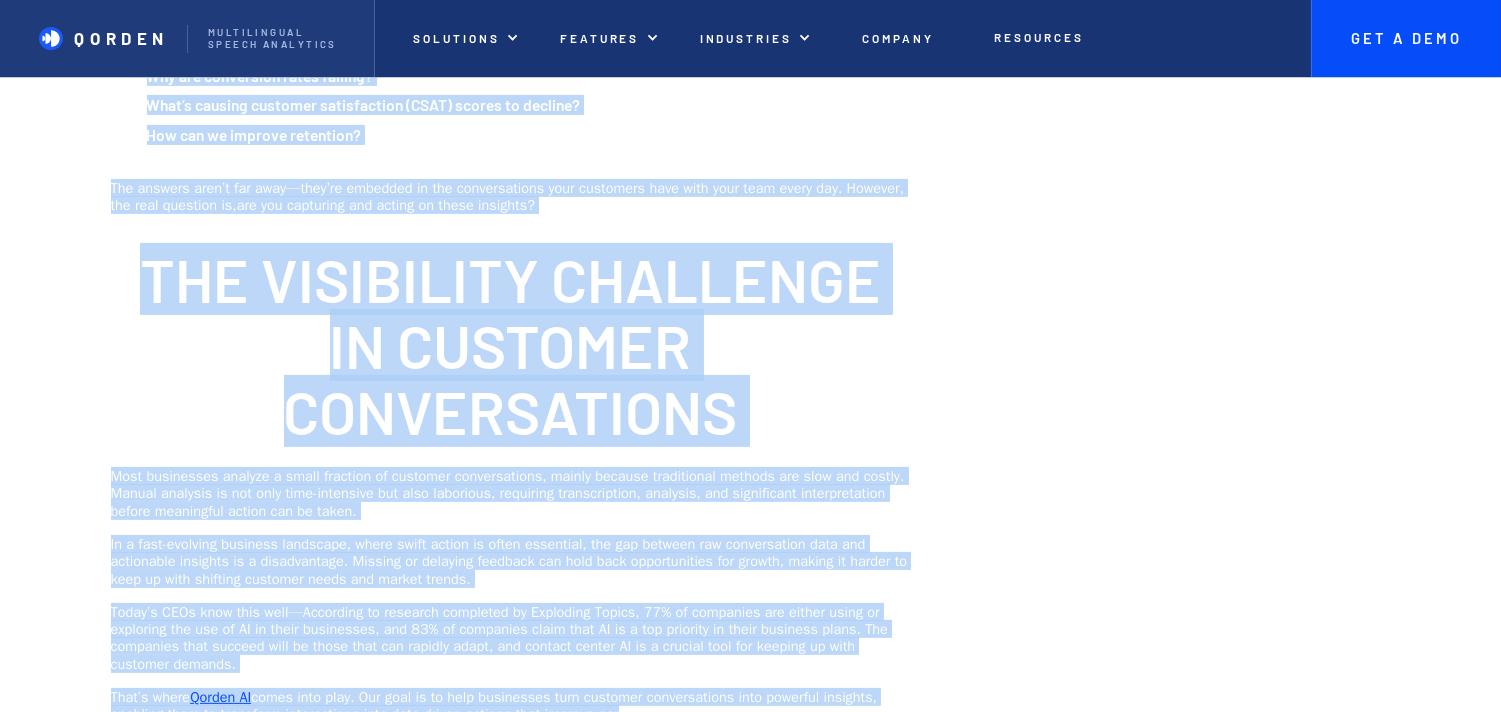 scroll, scrollTop: 1111, scrollLeft: 0, axis: vertical 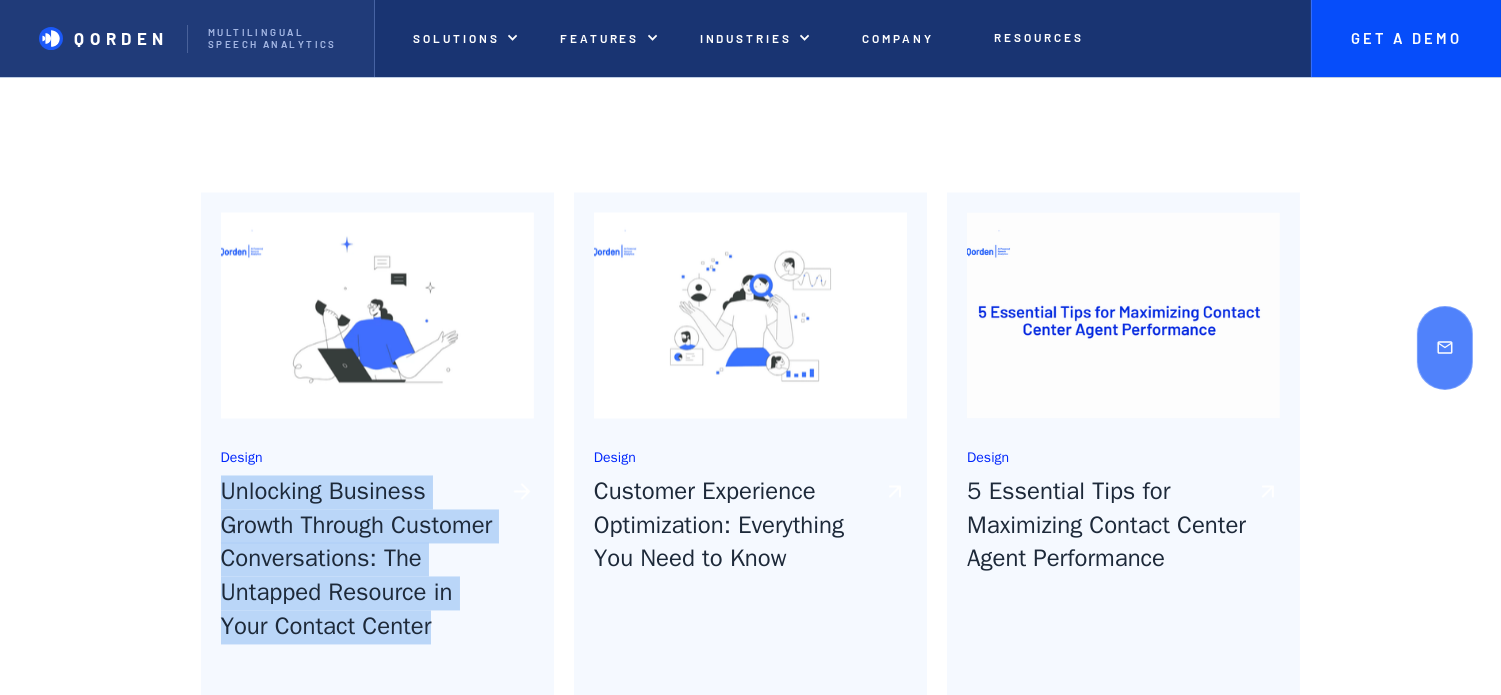 drag, startPoint x: 218, startPoint y: 505, endPoint x: 500, endPoint y: 645, distance: 314.83963 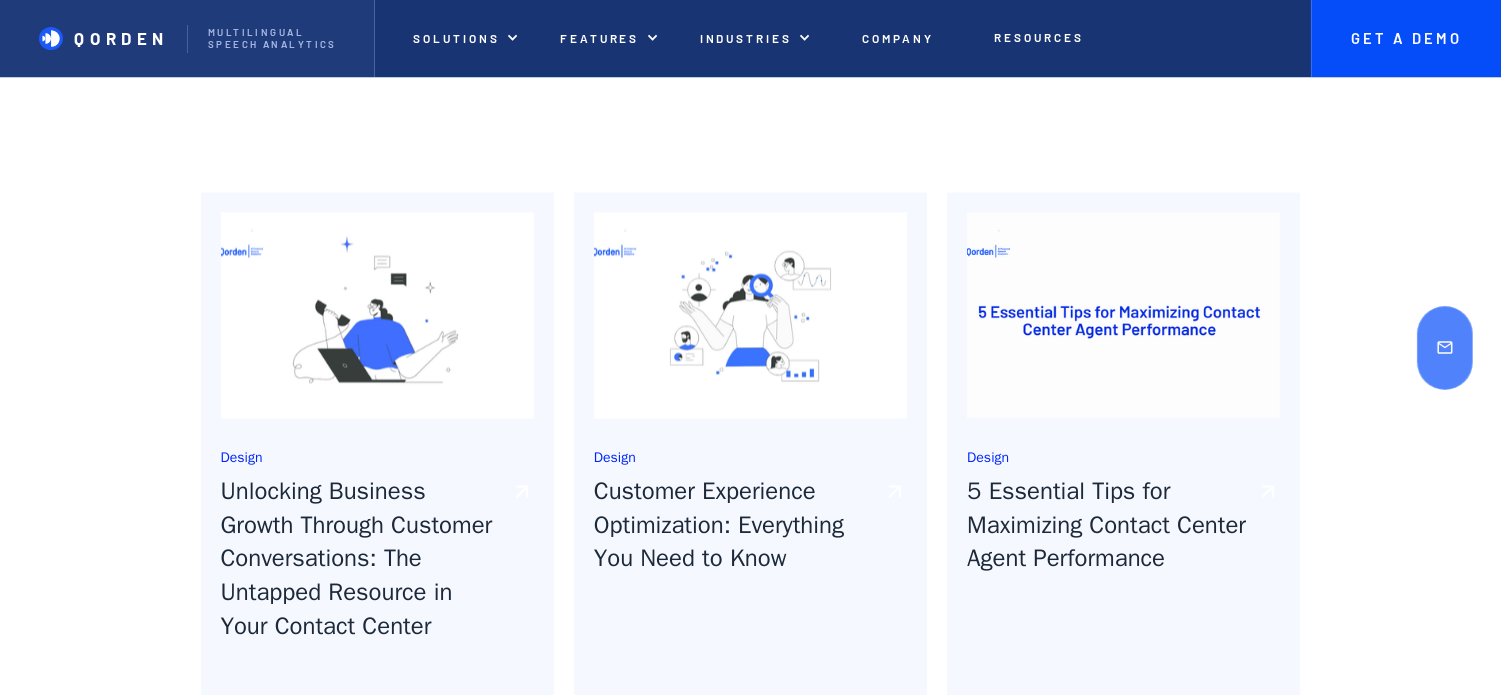 click at bounding box center [1445, 347] 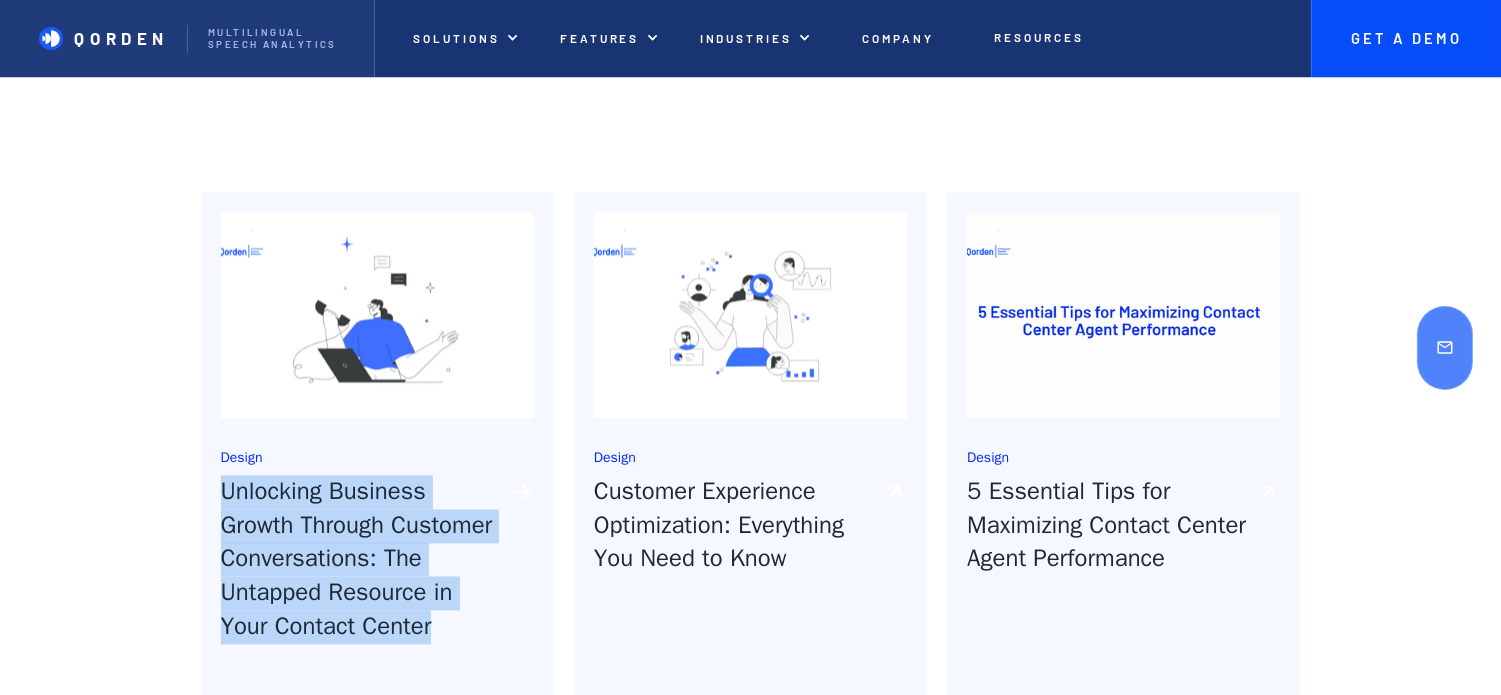 drag, startPoint x: 208, startPoint y: 501, endPoint x: 946, endPoint y: 598, distance: 744.34735 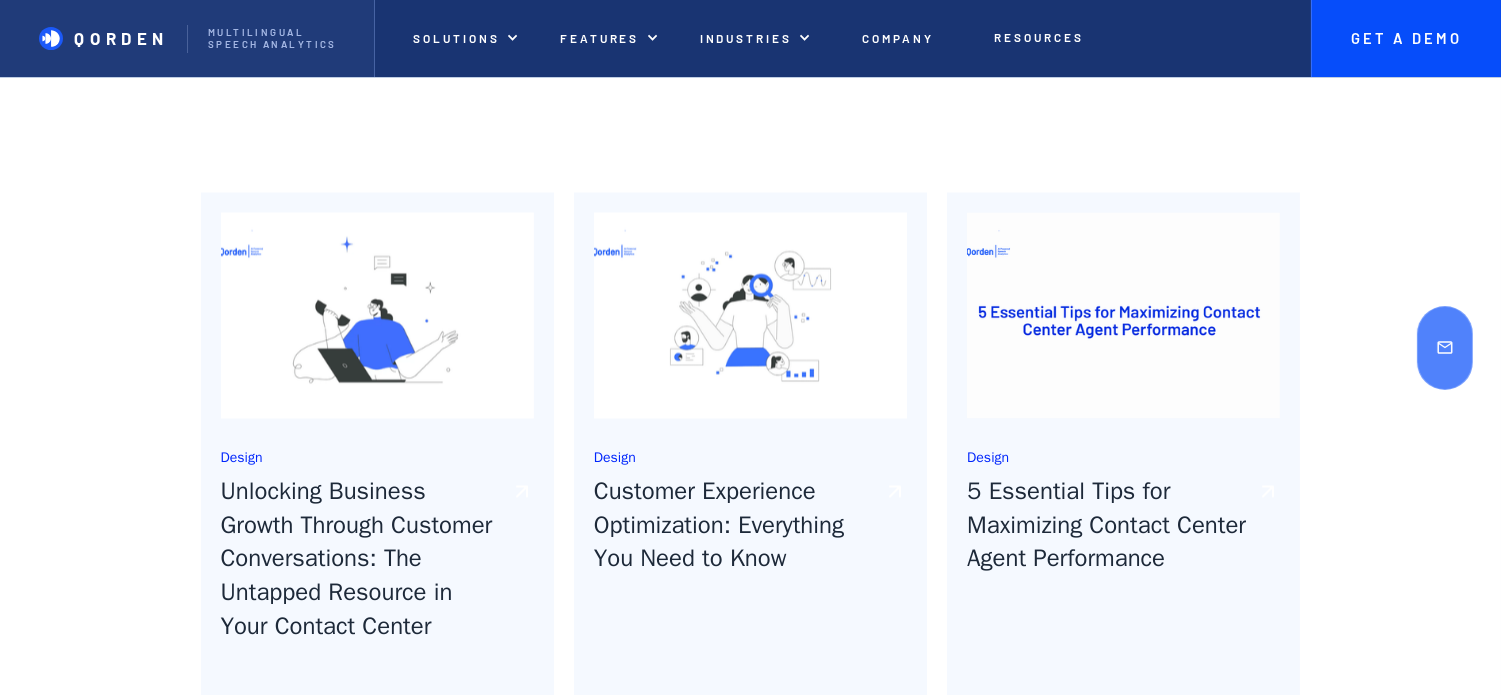 click on "Latest blog posts Design Unlocking Business Growth Through Customer Conversations: The Untapped Resource in Your Contact Center
How do you create compelling presentations that wow your colleagues and impress your managers? Read post
Design Customer Experience Optimization: Everything You Need to Know
How do you create compelling presentations that wow your colleagues and impress your managers? Read post
Design 5 Essential Tips for Maximizing Contact Center Agent Performance
How do you create compelling presentations that wow your colleagues and impress your managers? Read post
View all posts View all posts" at bounding box center (750, 452) 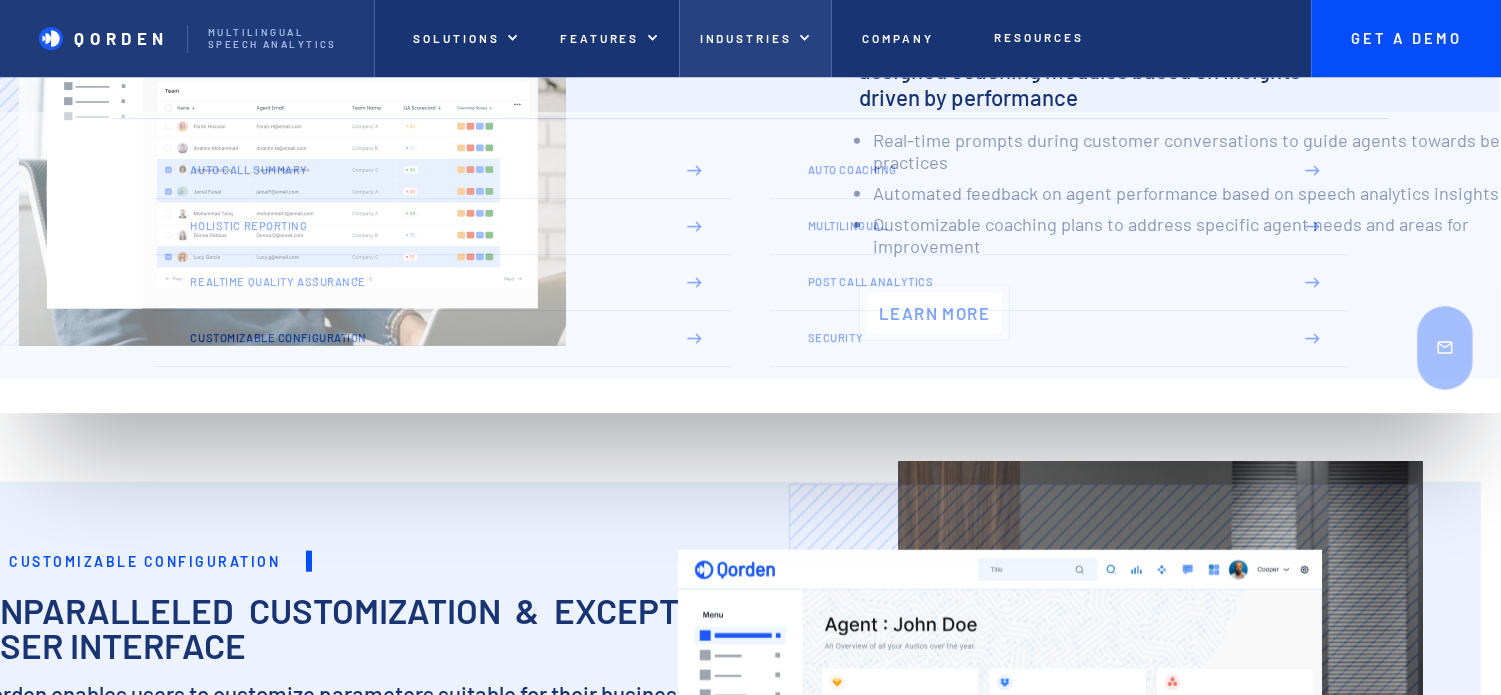 scroll, scrollTop: 3716, scrollLeft: 0, axis: vertical 